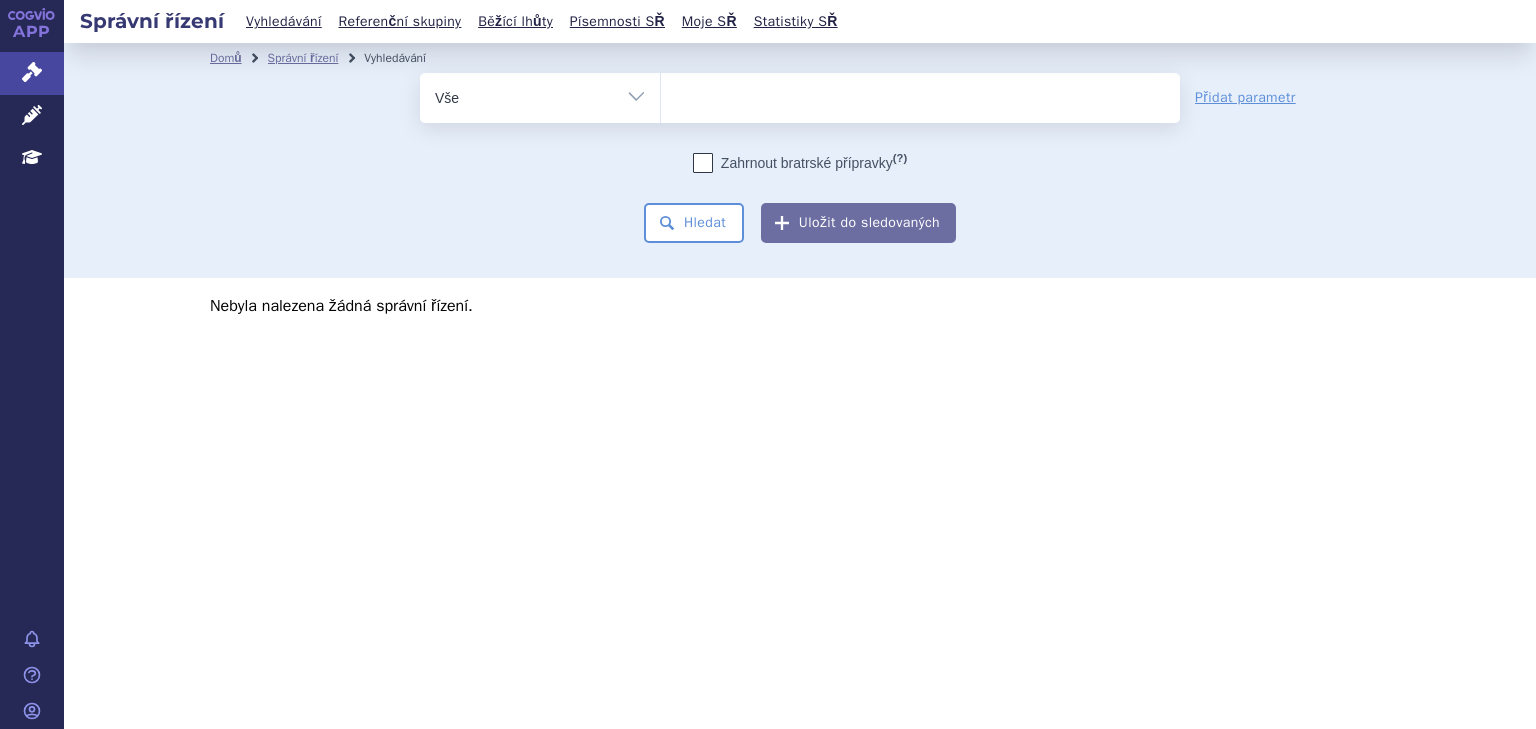 select 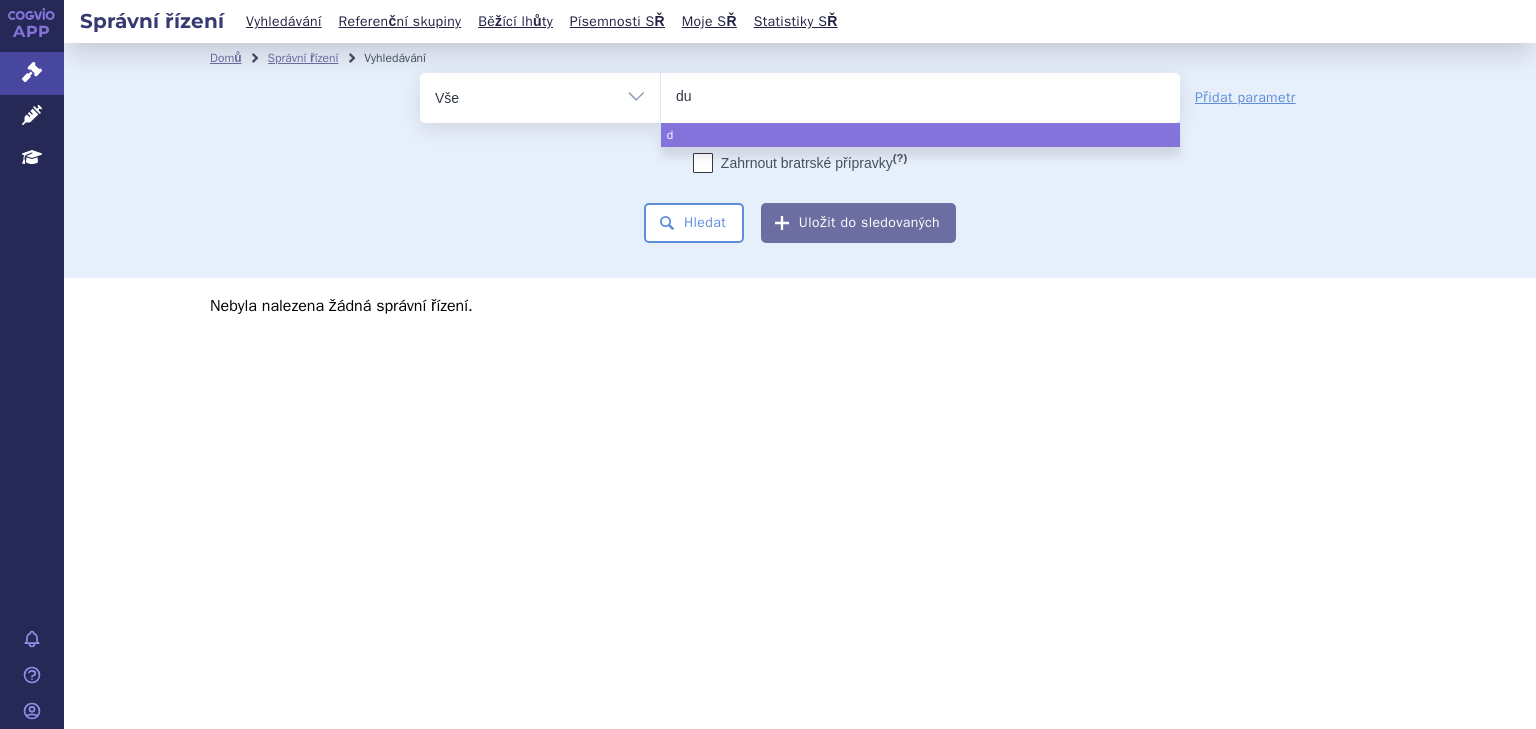 type on "dup" 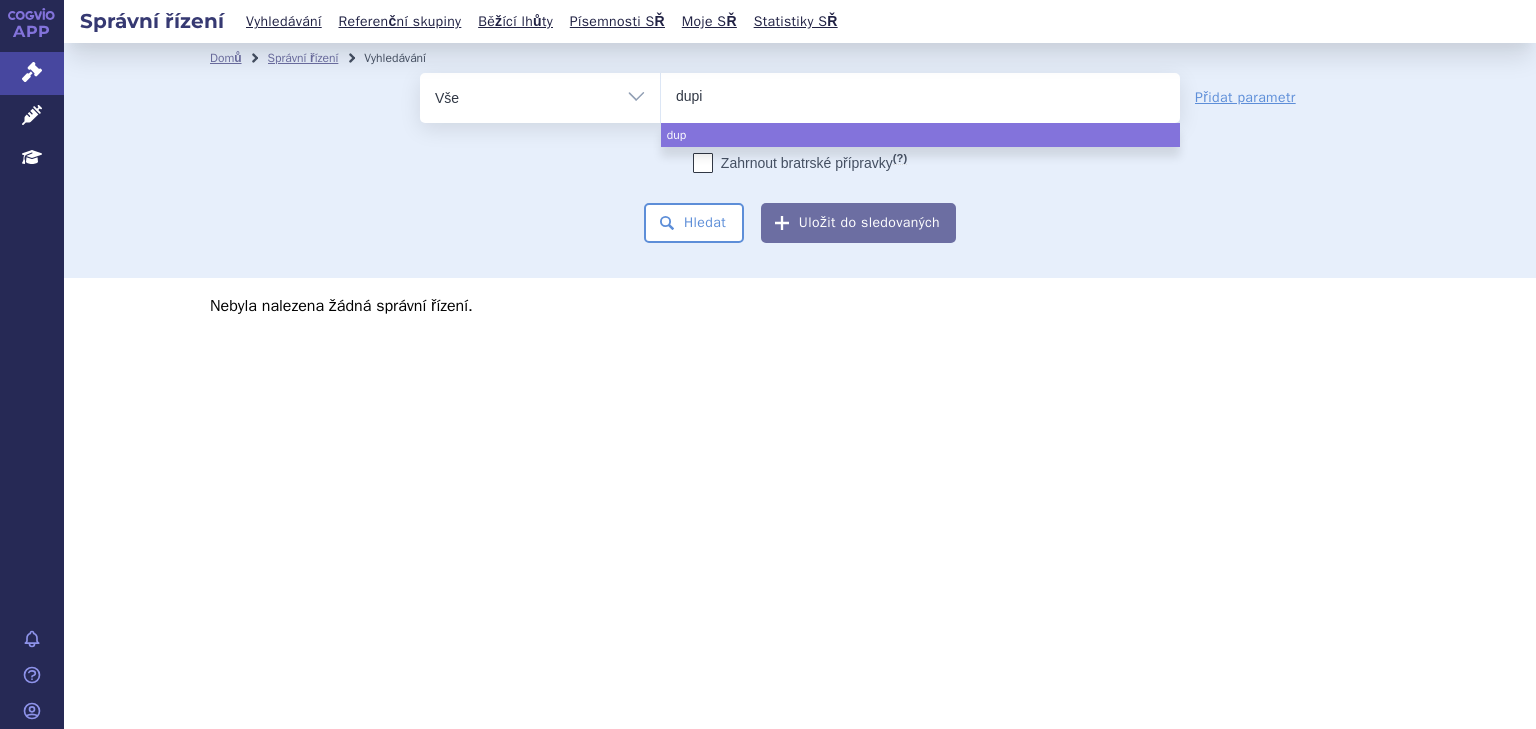 type on "dupix" 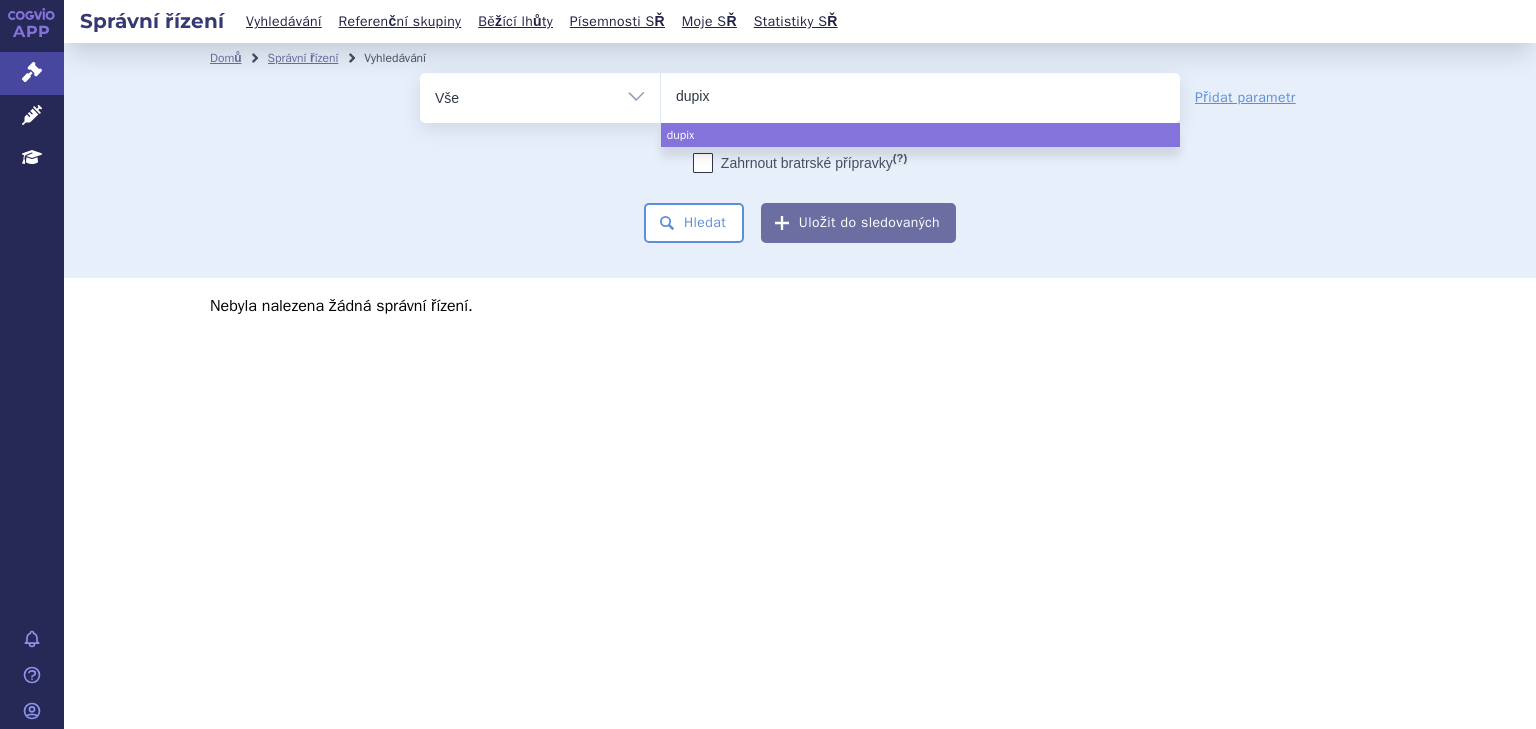 type on "dupixe" 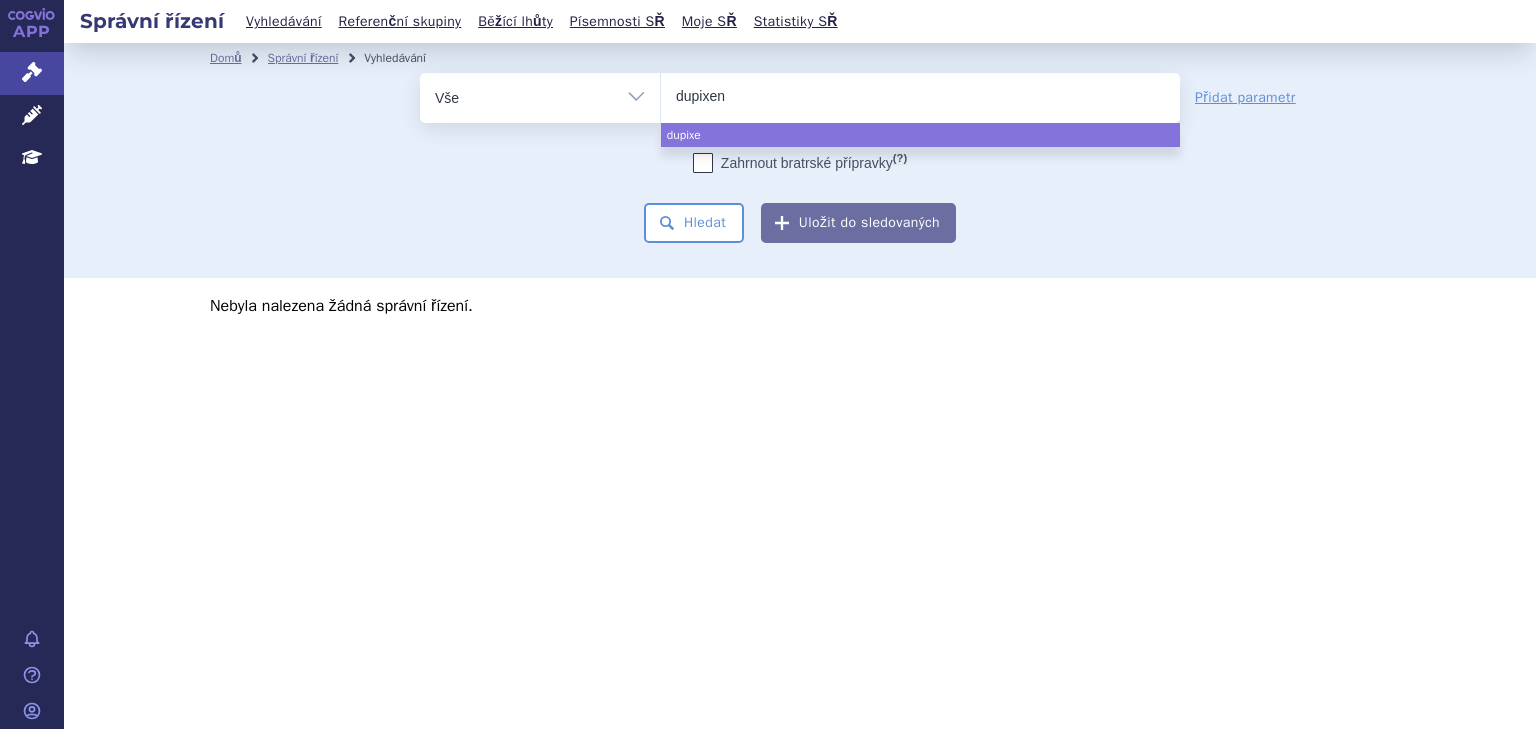 type on "dupixent" 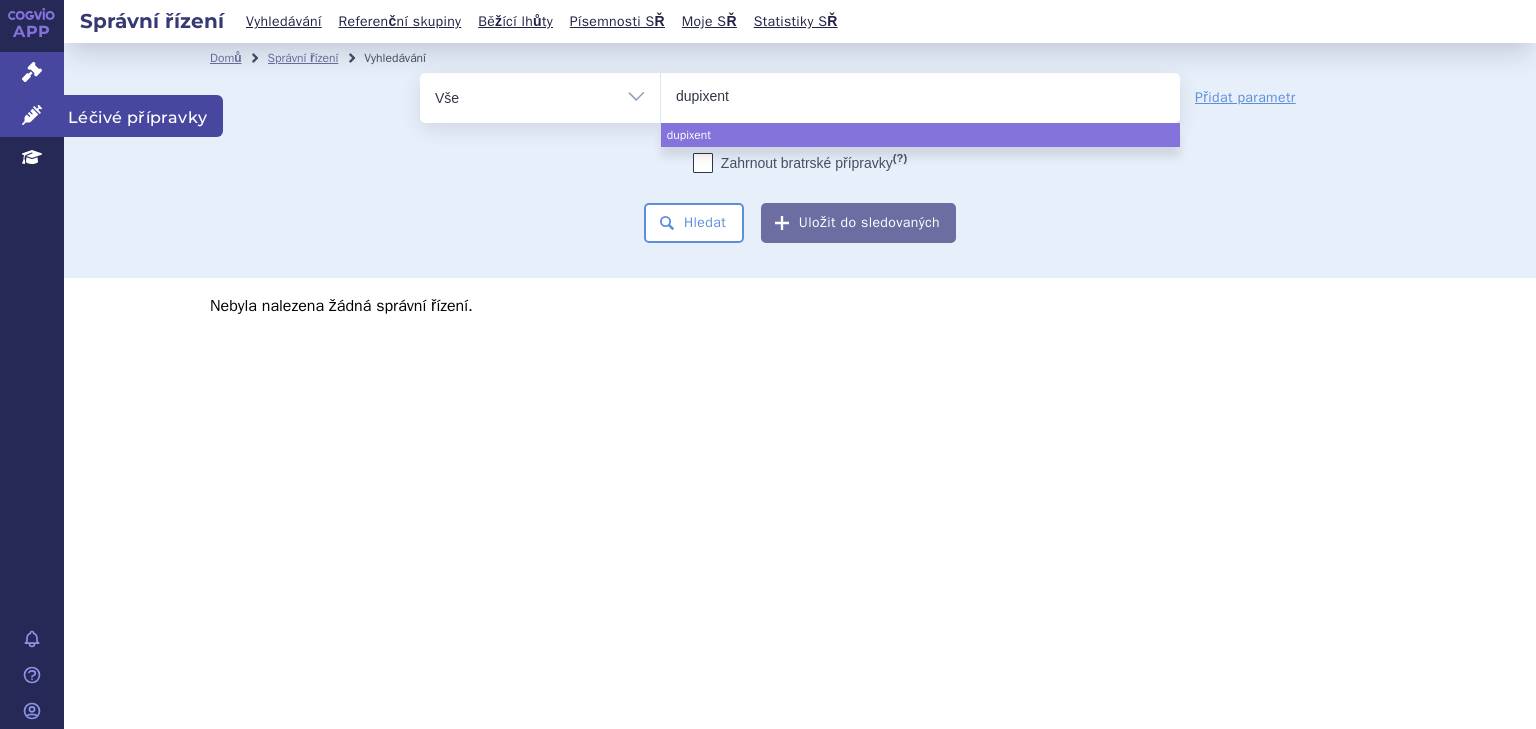 select on "dupixent" 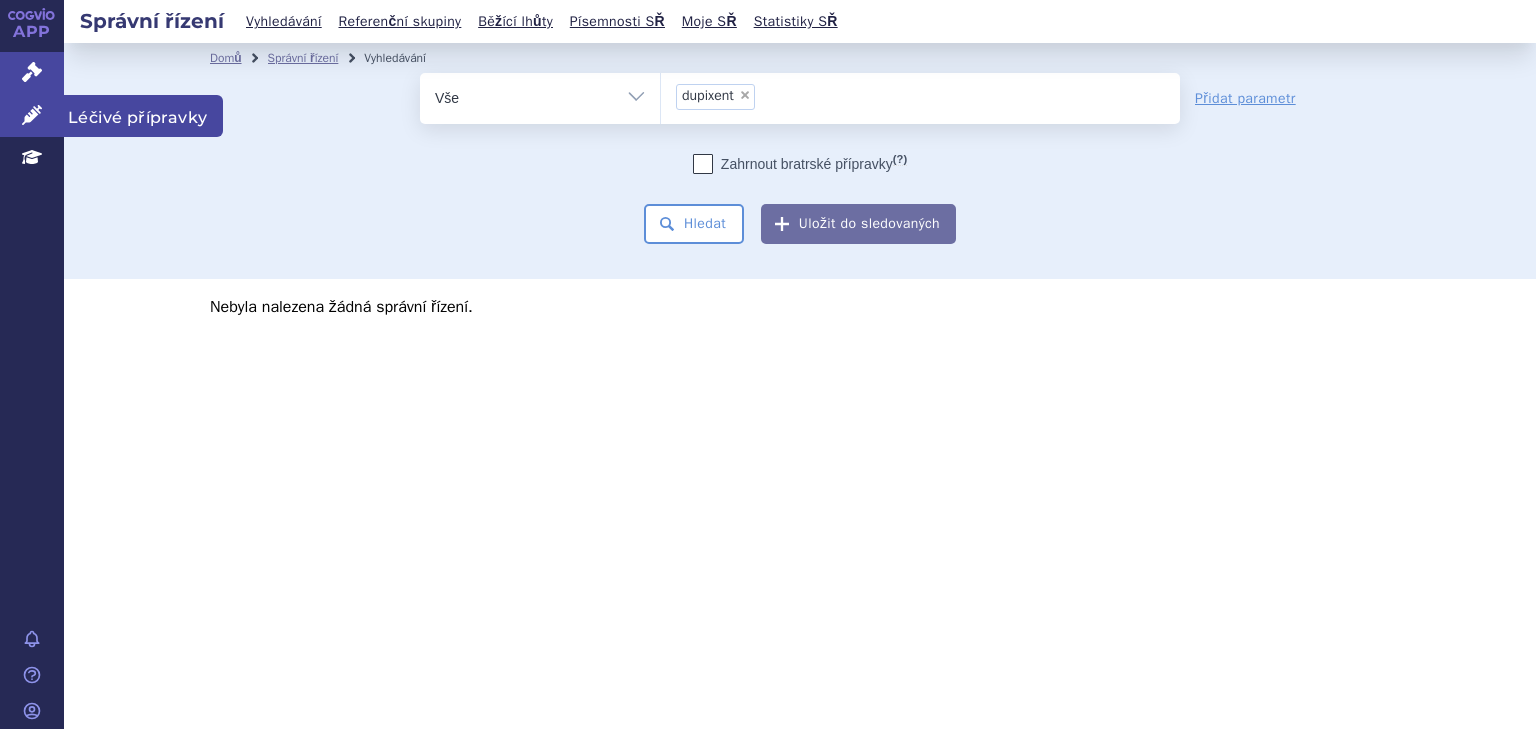 drag, startPoint x: 20, startPoint y: 95, endPoint x: 29, endPoint y: 111, distance: 18.35756 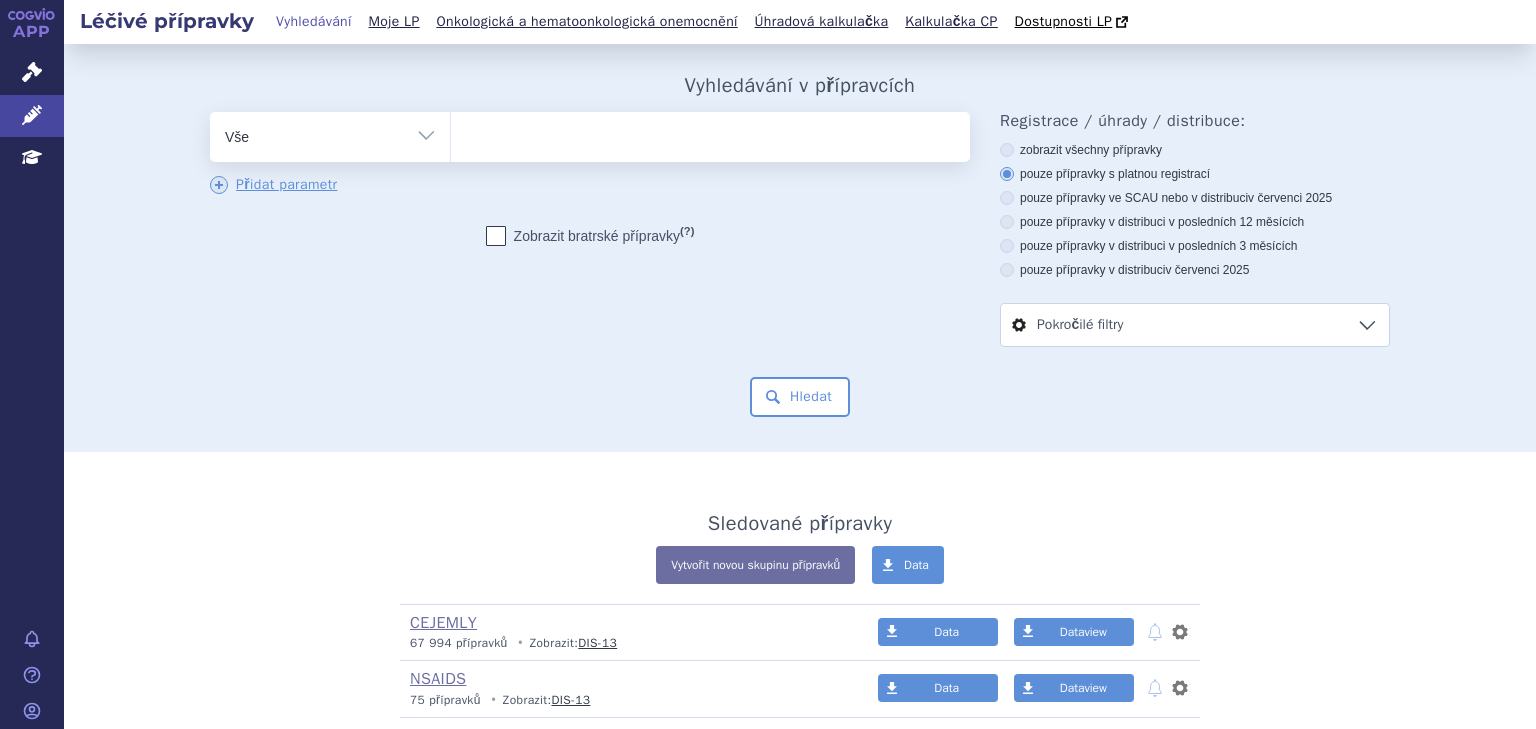 scroll, scrollTop: 0, scrollLeft: 0, axis: both 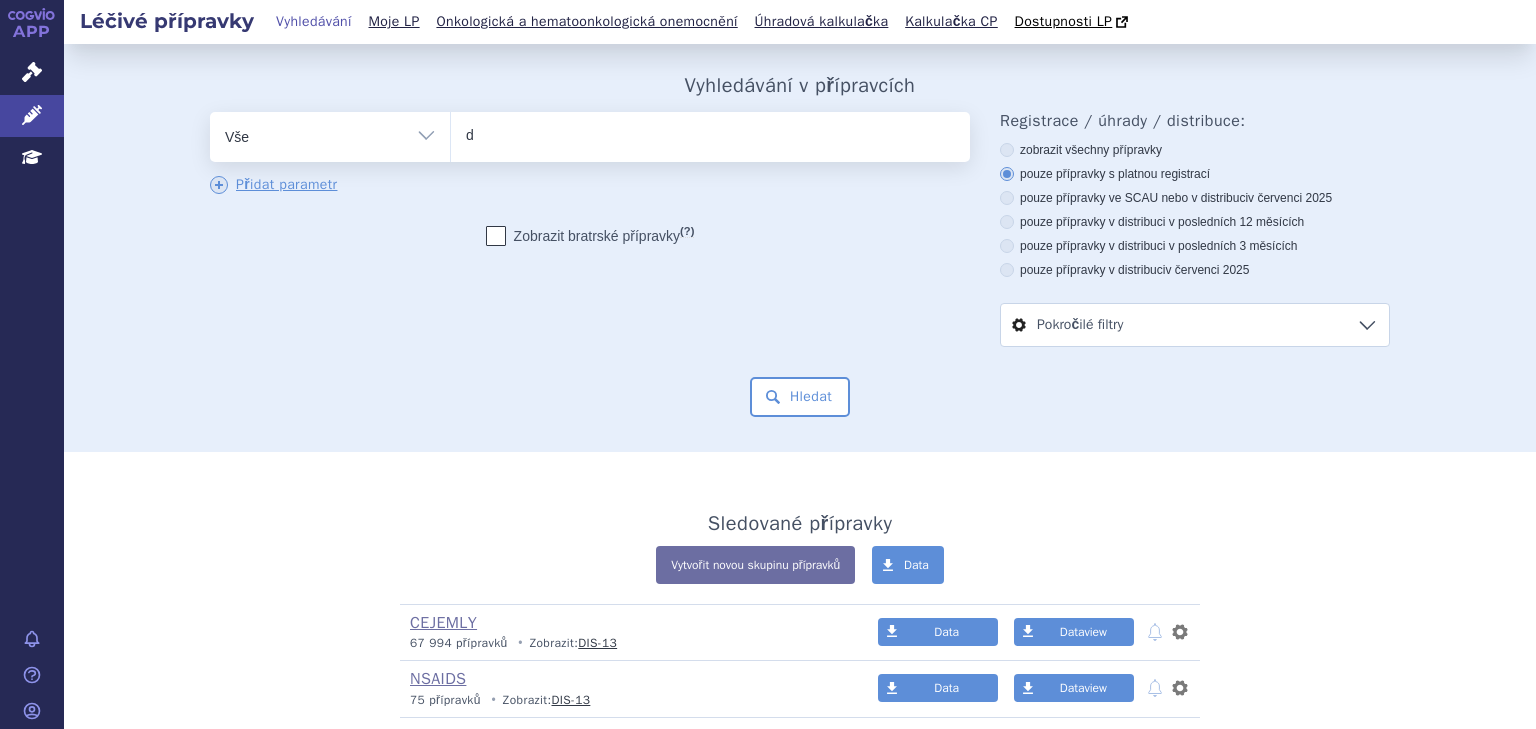 type on "du" 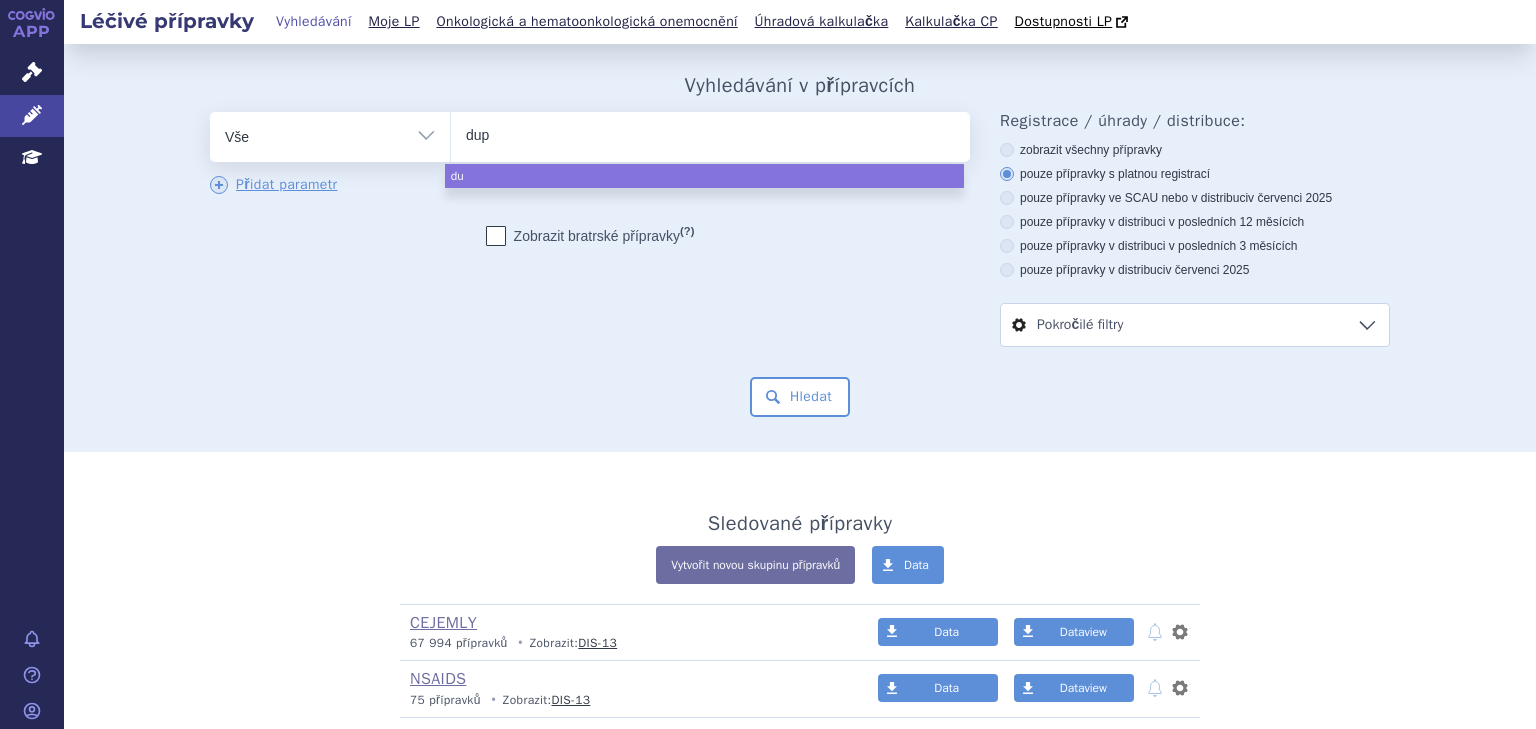 type on "dupi" 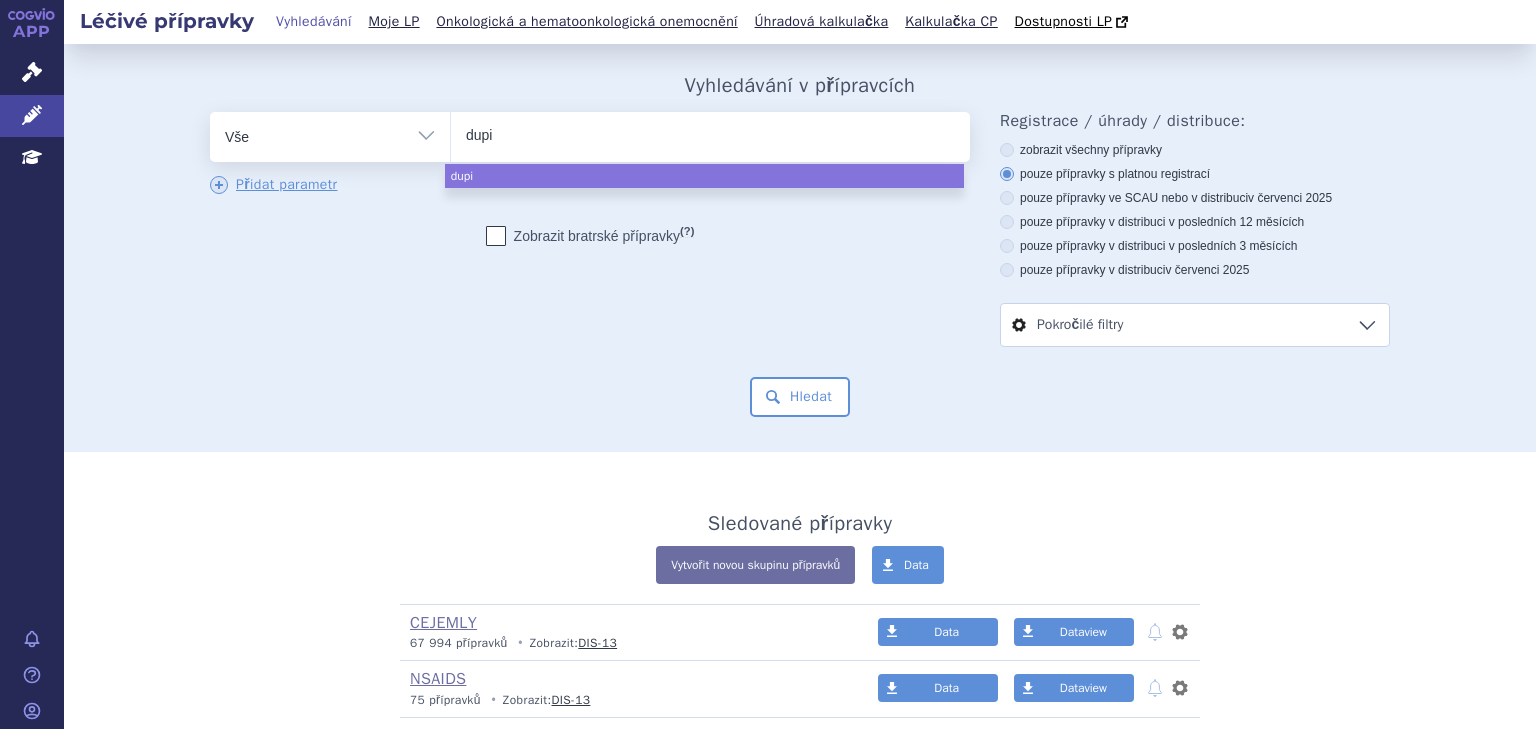 type on "dupix" 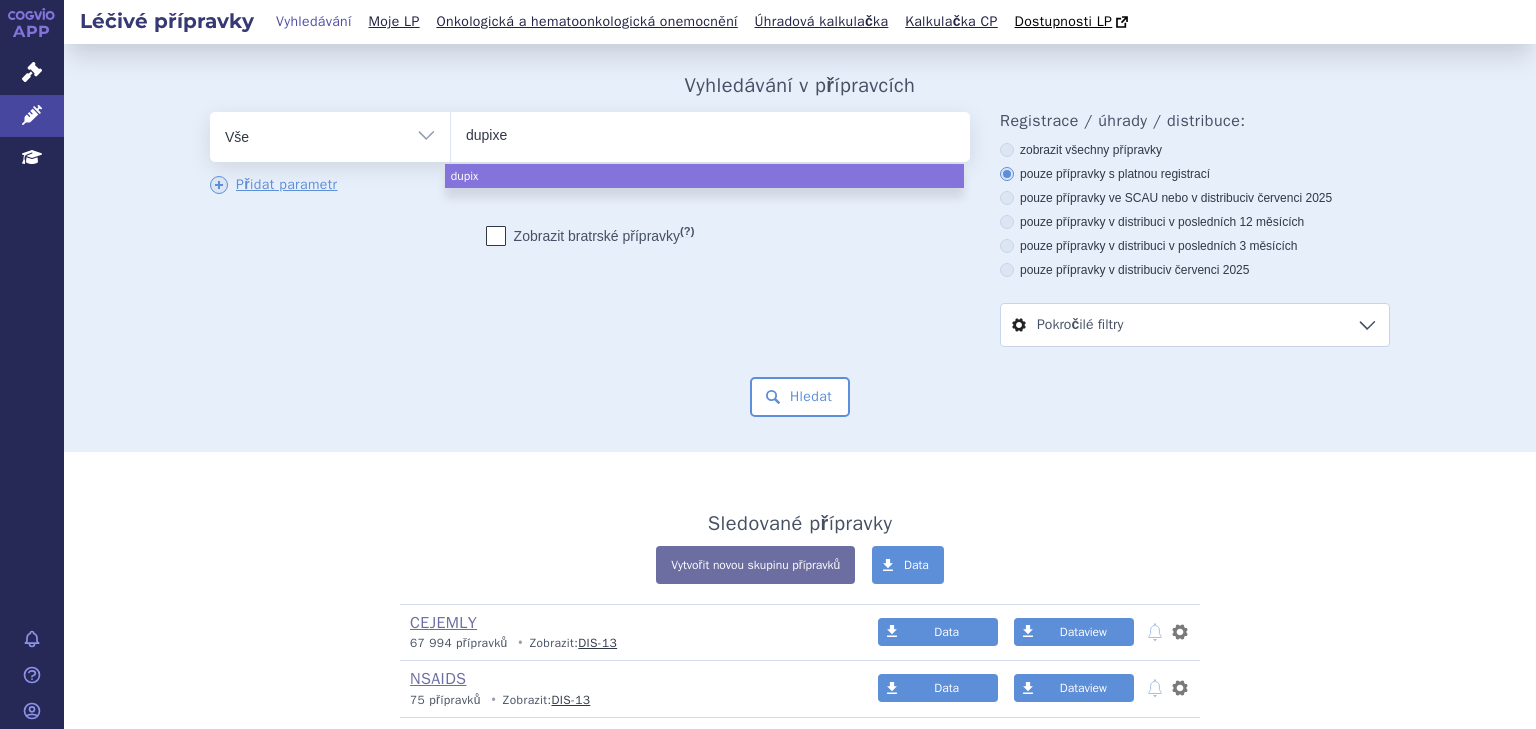 type on "dupixen" 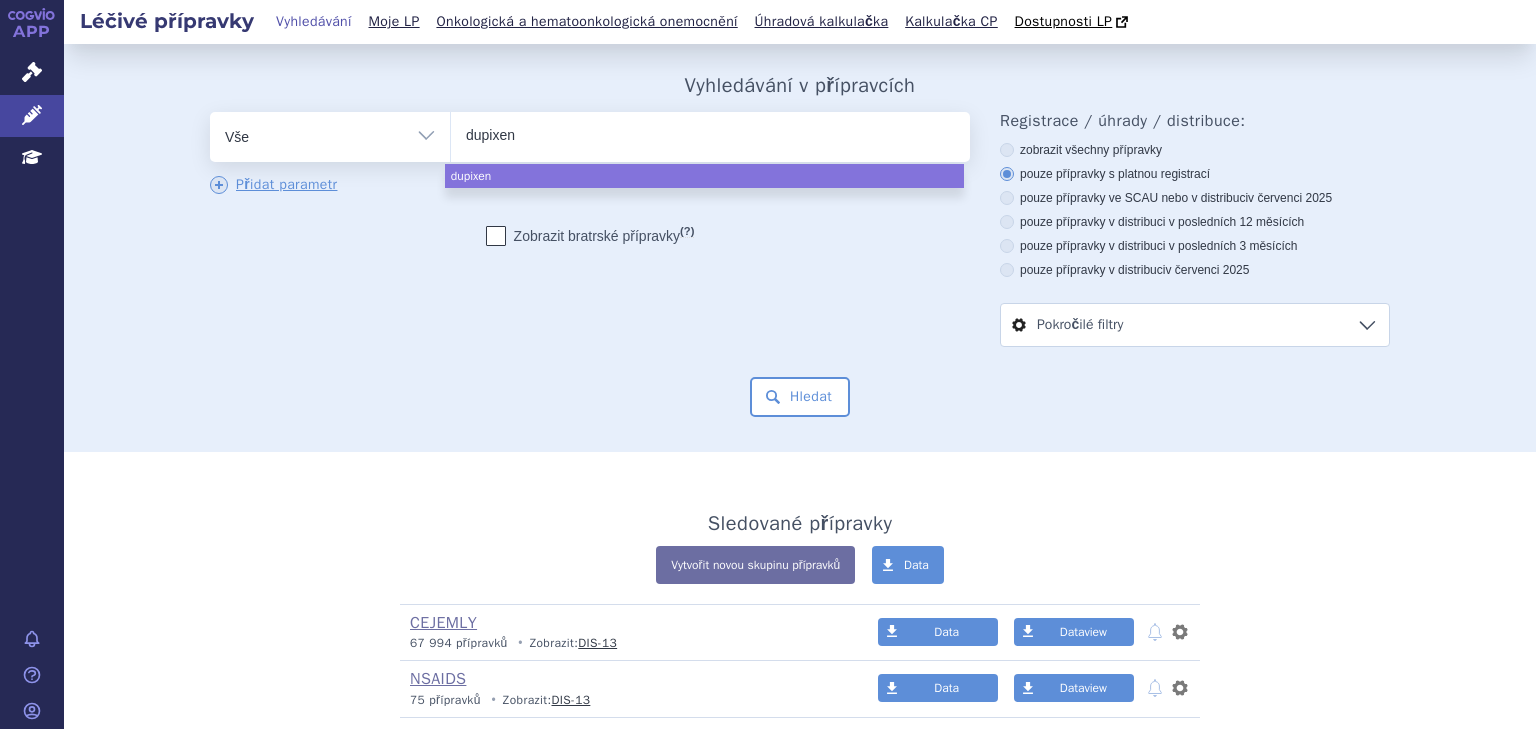 type on "dupixent" 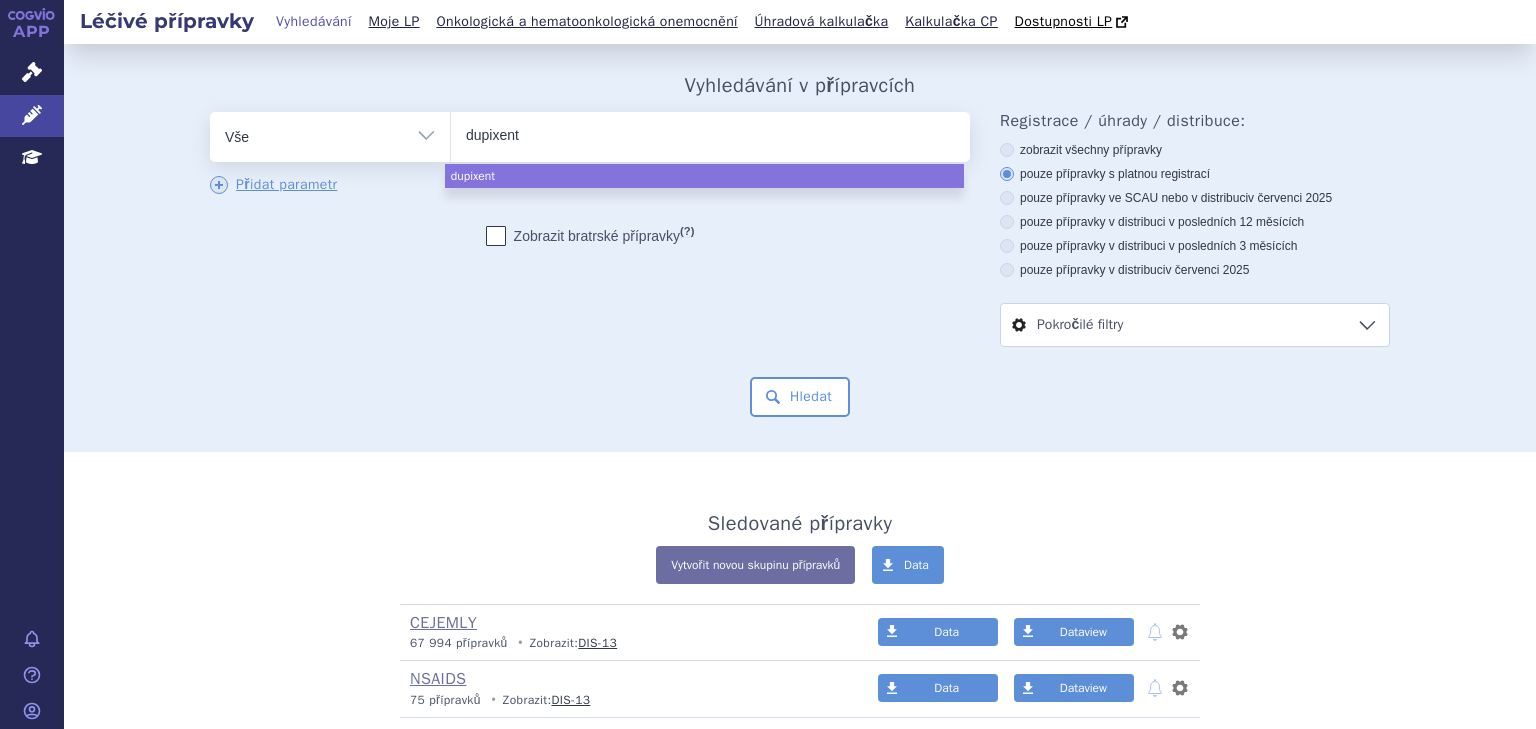select on "dupixent" 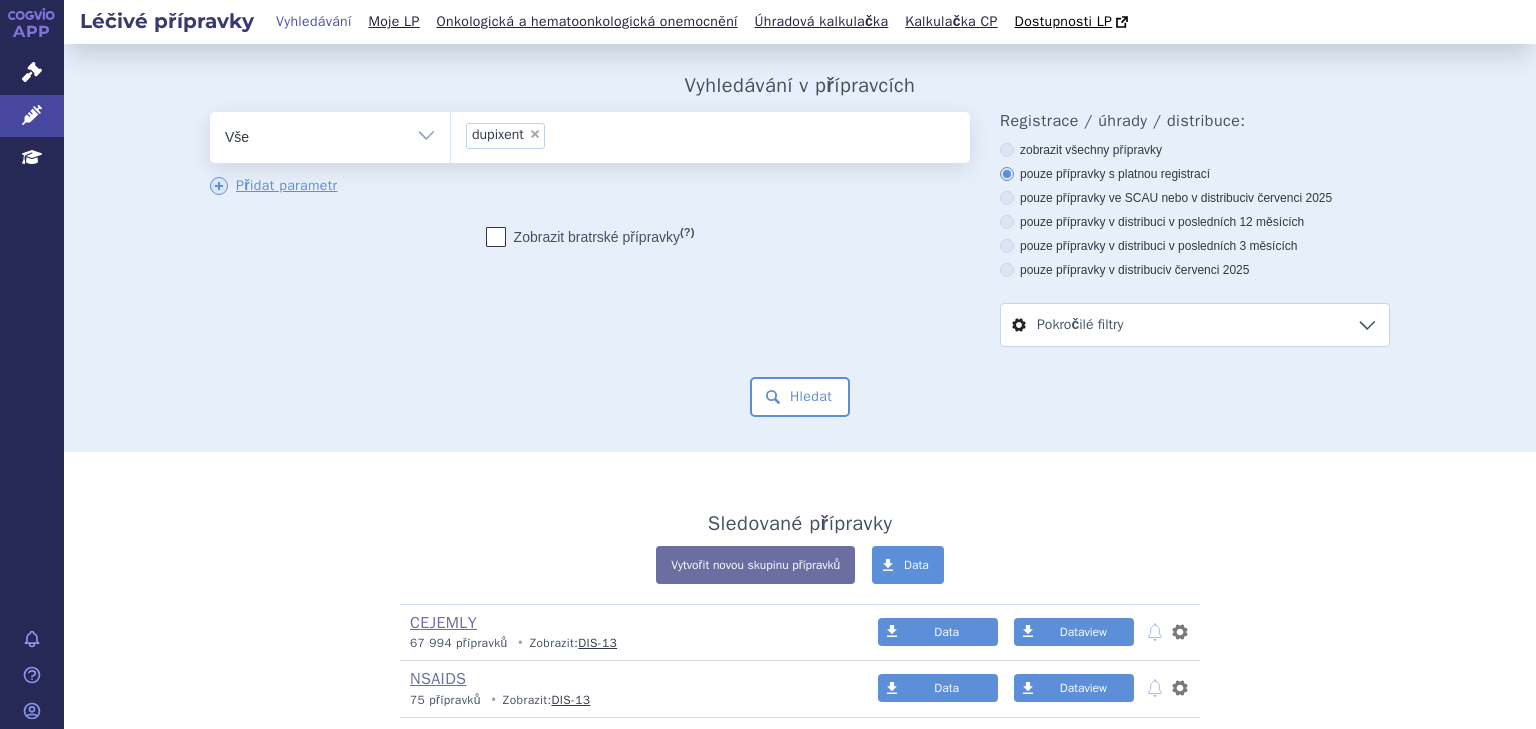 click on "pouze přípravky ve SCAU nebo v distribuci  v červenci 2025" at bounding box center (1195, 198) 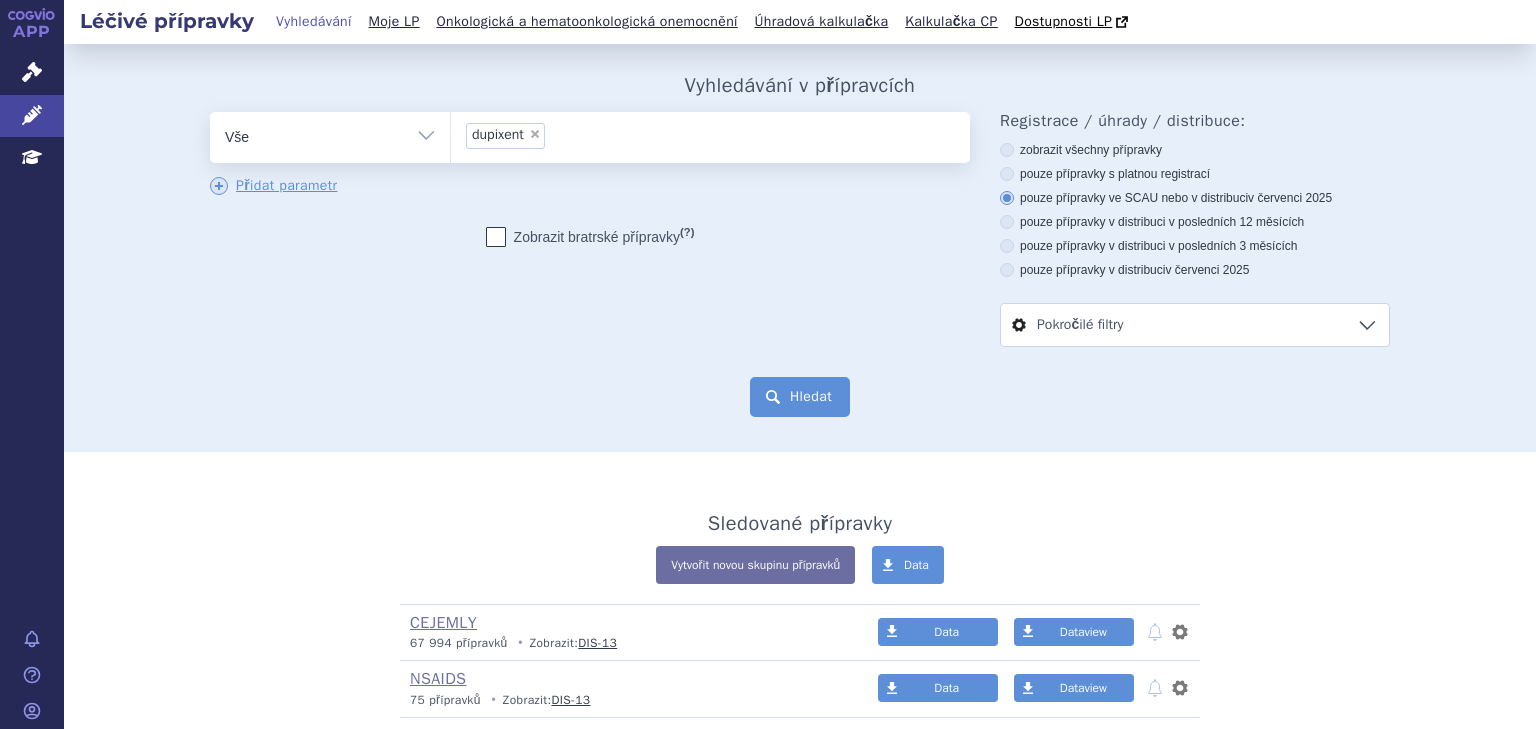 click on "Hledat" at bounding box center (800, 397) 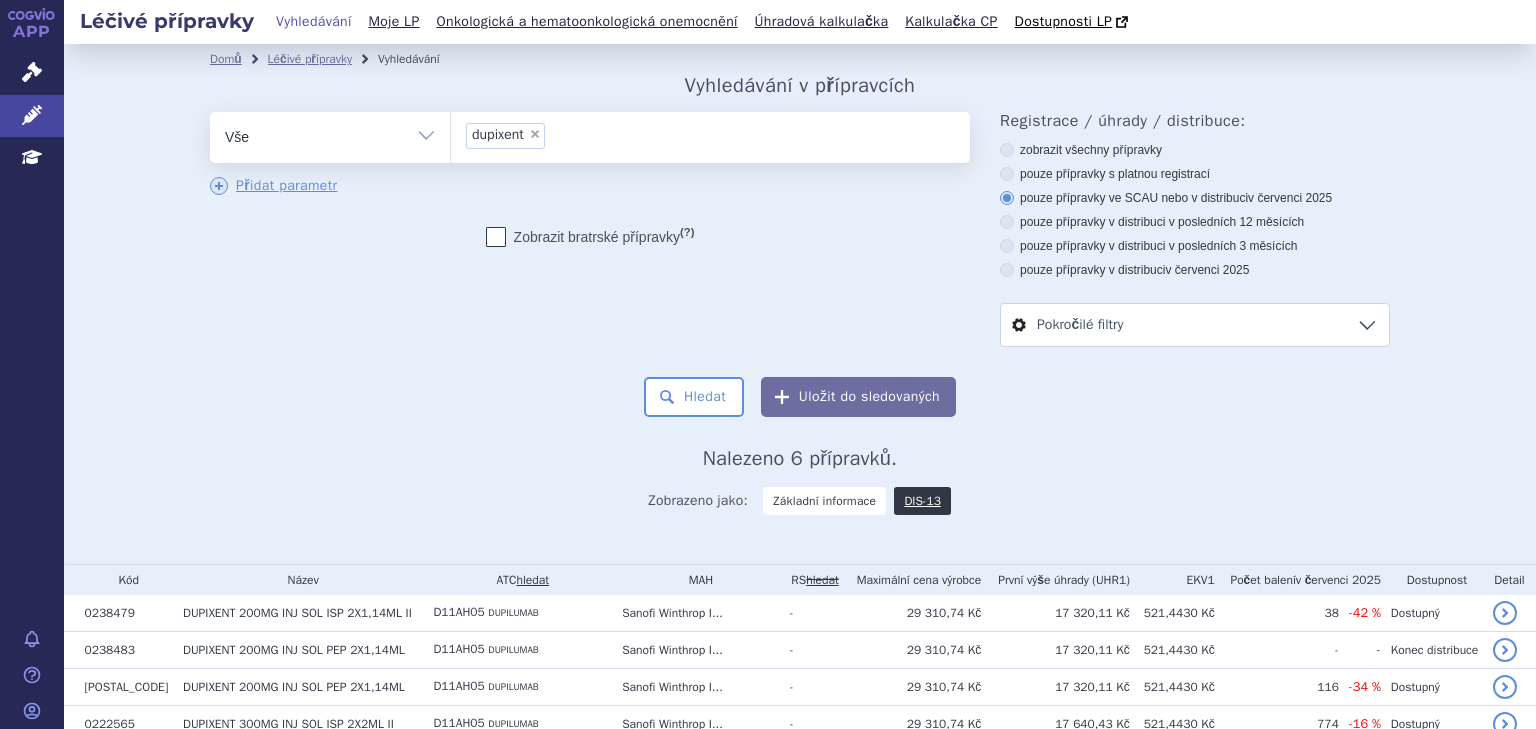 scroll, scrollTop: 0, scrollLeft: 0, axis: both 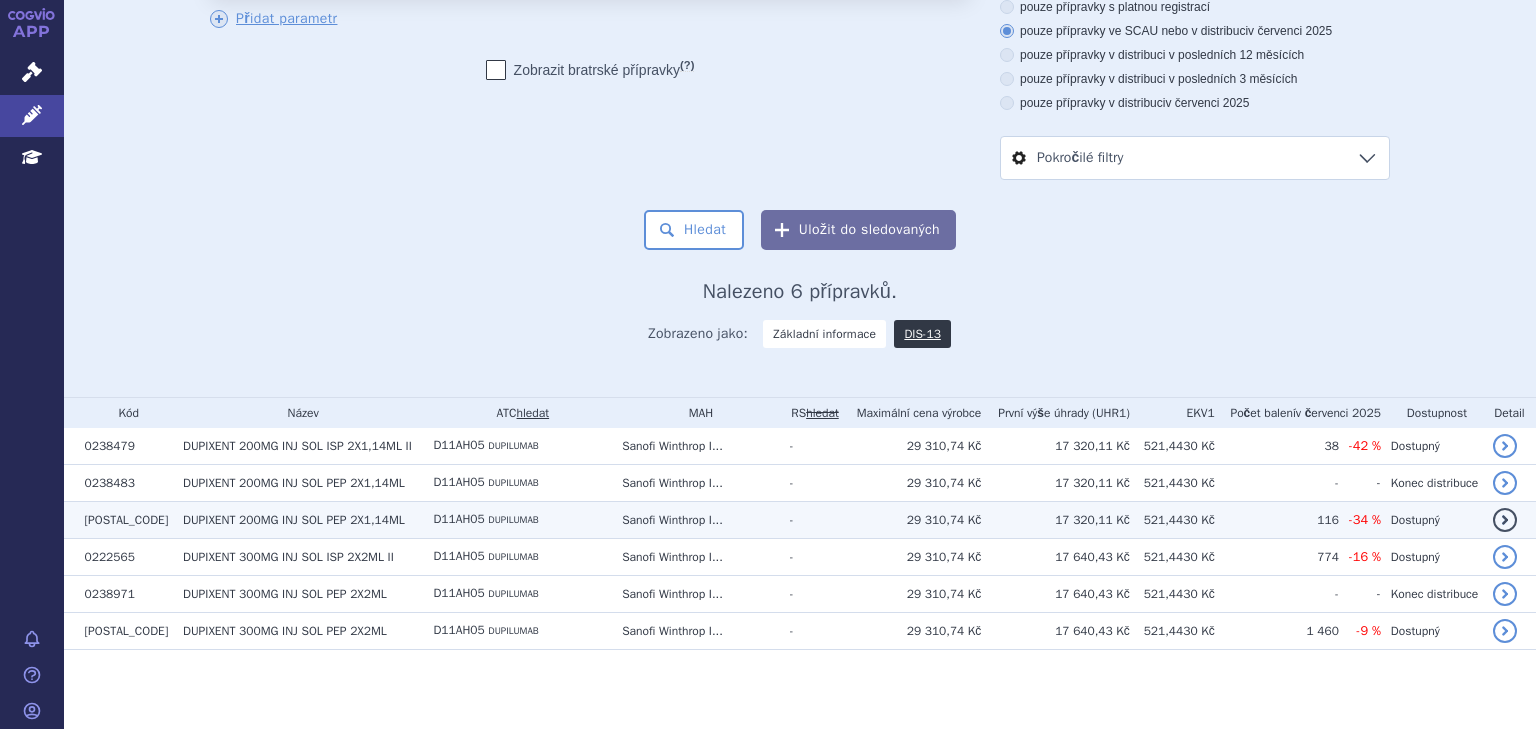 click on "29 310,74 Kč" at bounding box center (910, 519) 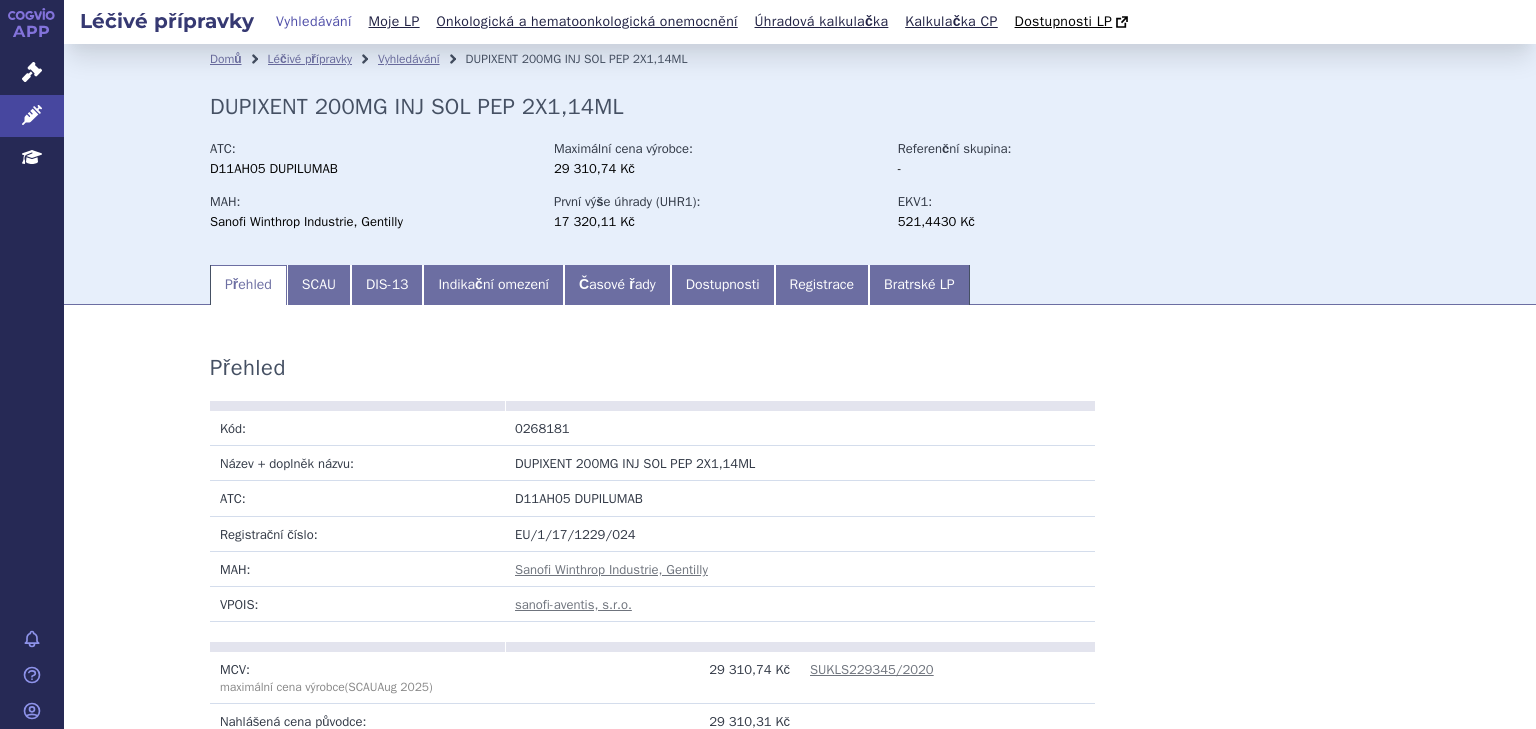 scroll, scrollTop: 0, scrollLeft: 0, axis: both 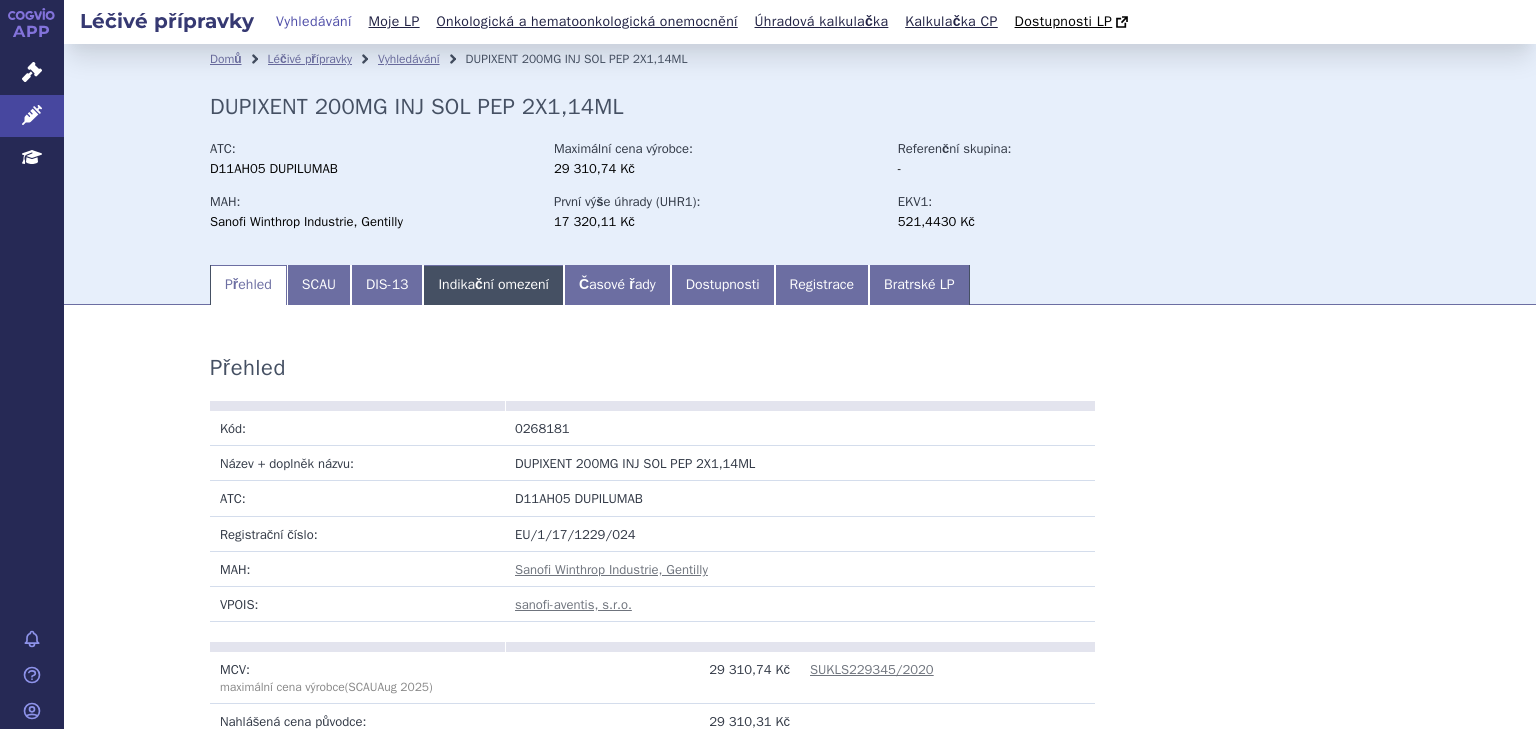 click on "Indikační omezení" at bounding box center (493, 285) 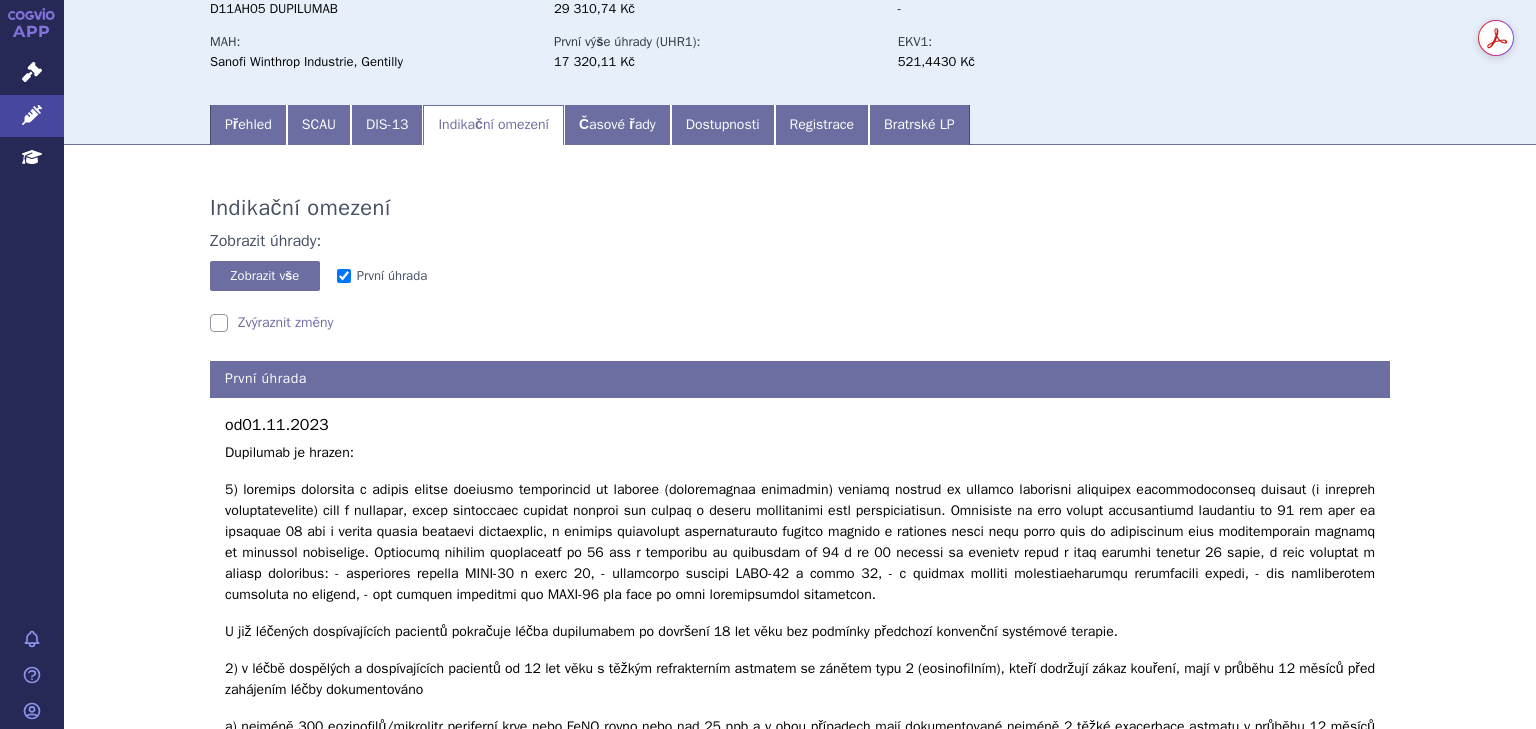 scroll, scrollTop: 0, scrollLeft: 0, axis: both 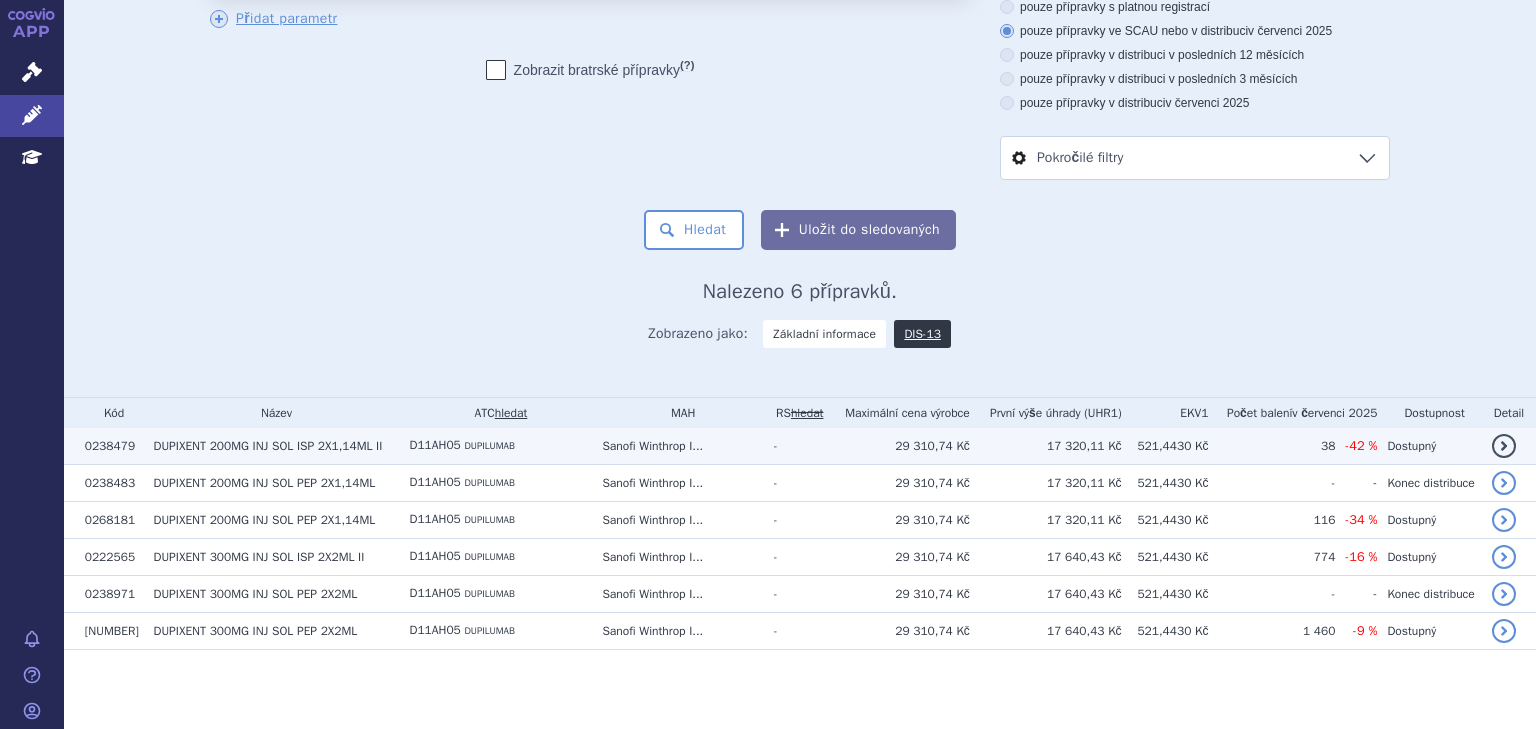 click on "D11AH05" at bounding box center (434, 445) 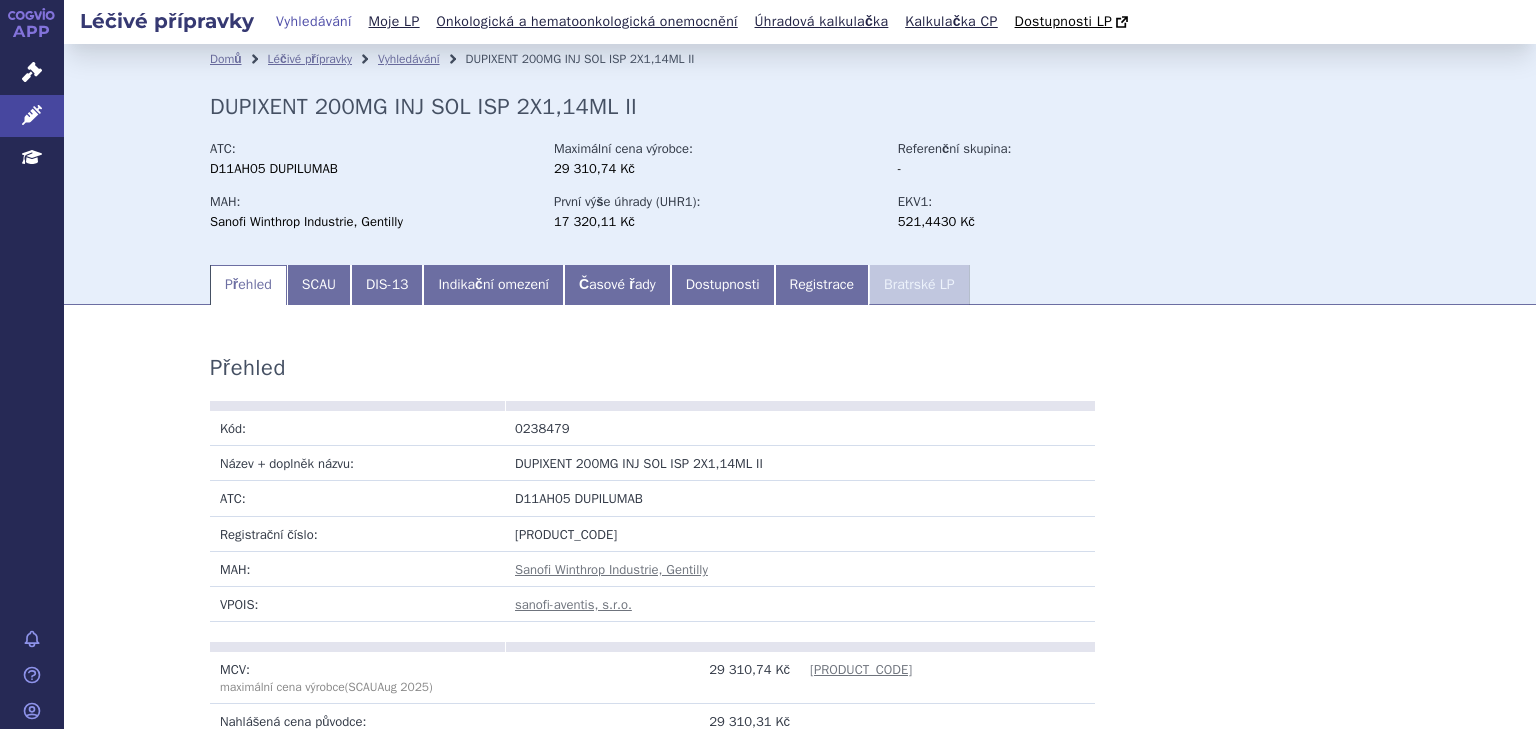 scroll, scrollTop: 0, scrollLeft: 0, axis: both 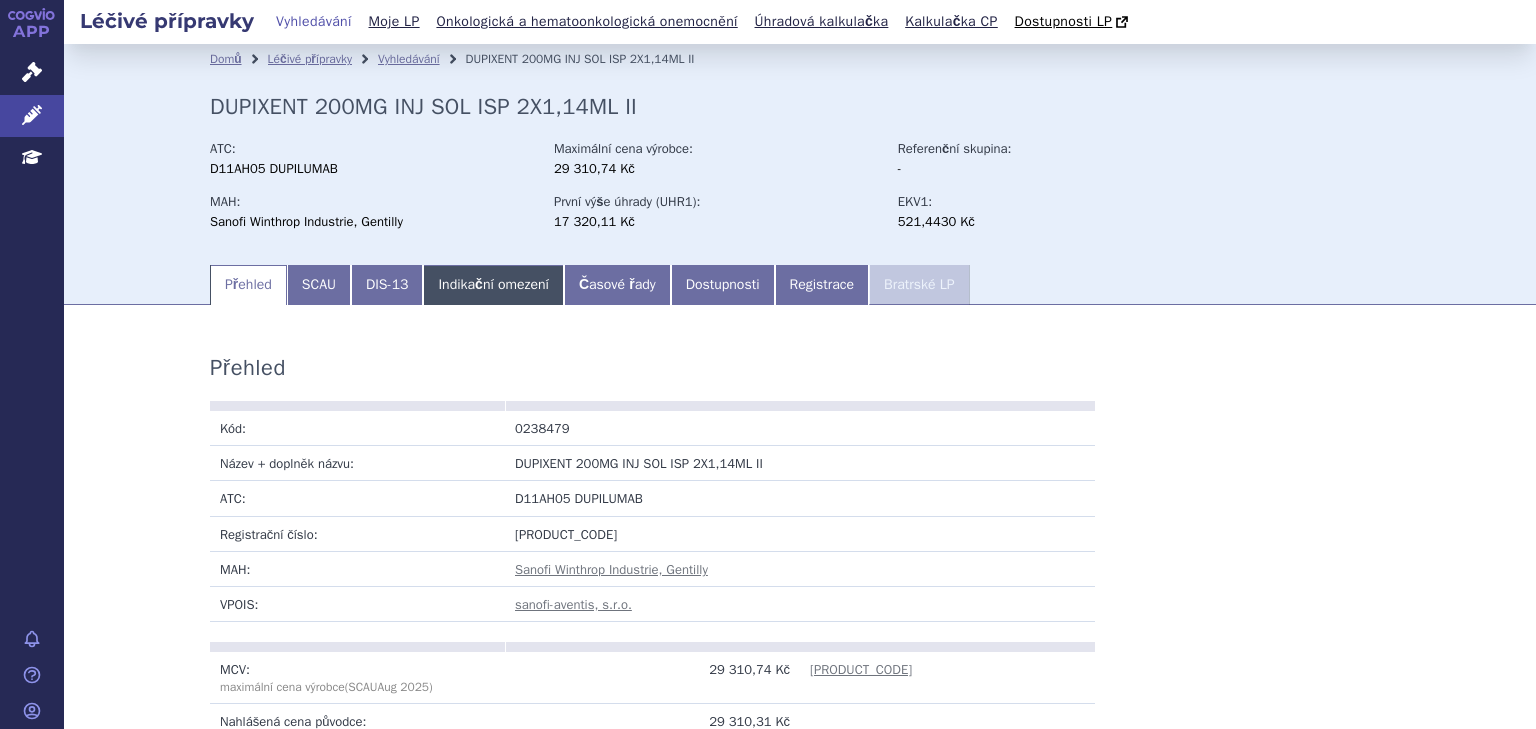 click on "Indikační omezení" at bounding box center (493, 285) 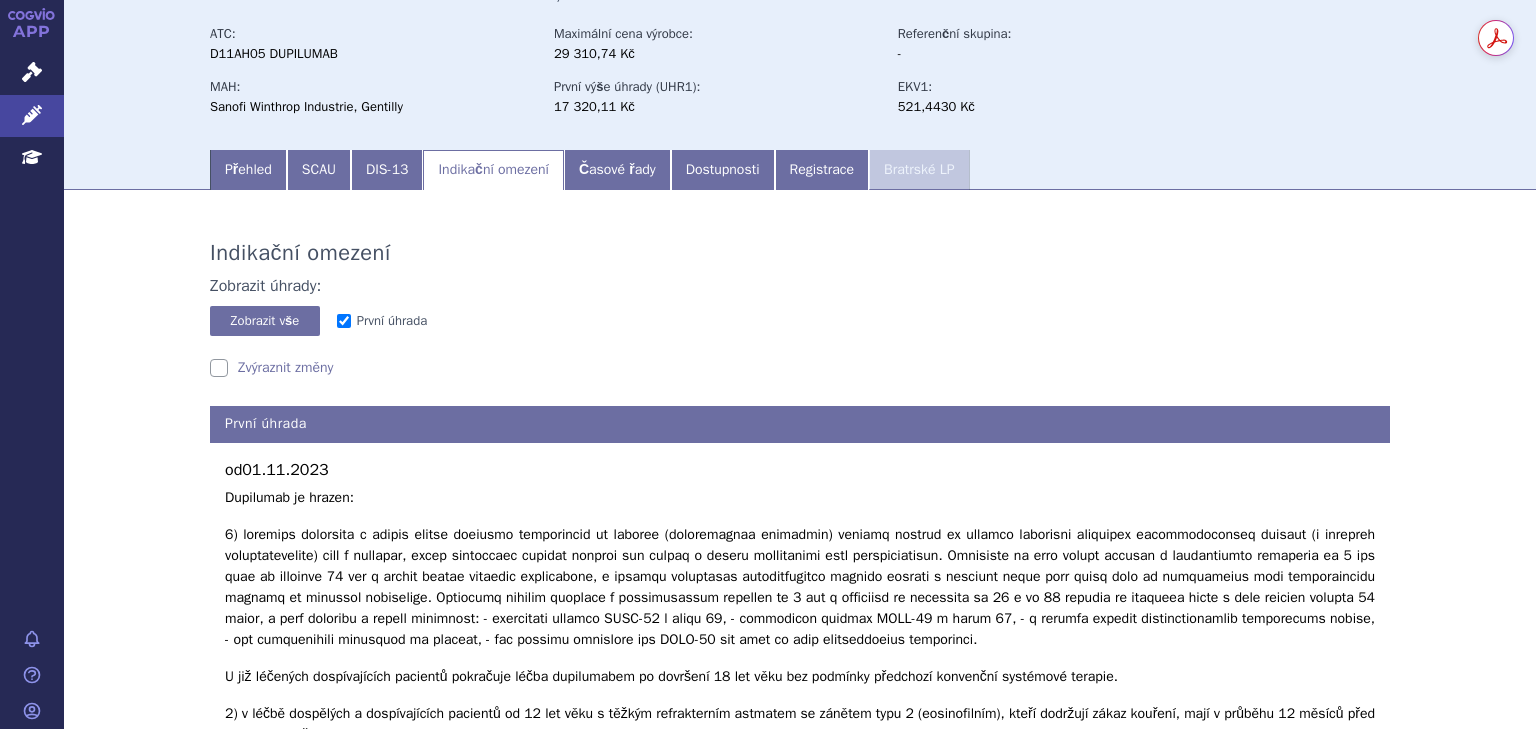 scroll, scrollTop: 373, scrollLeft: 0, axis: vertical 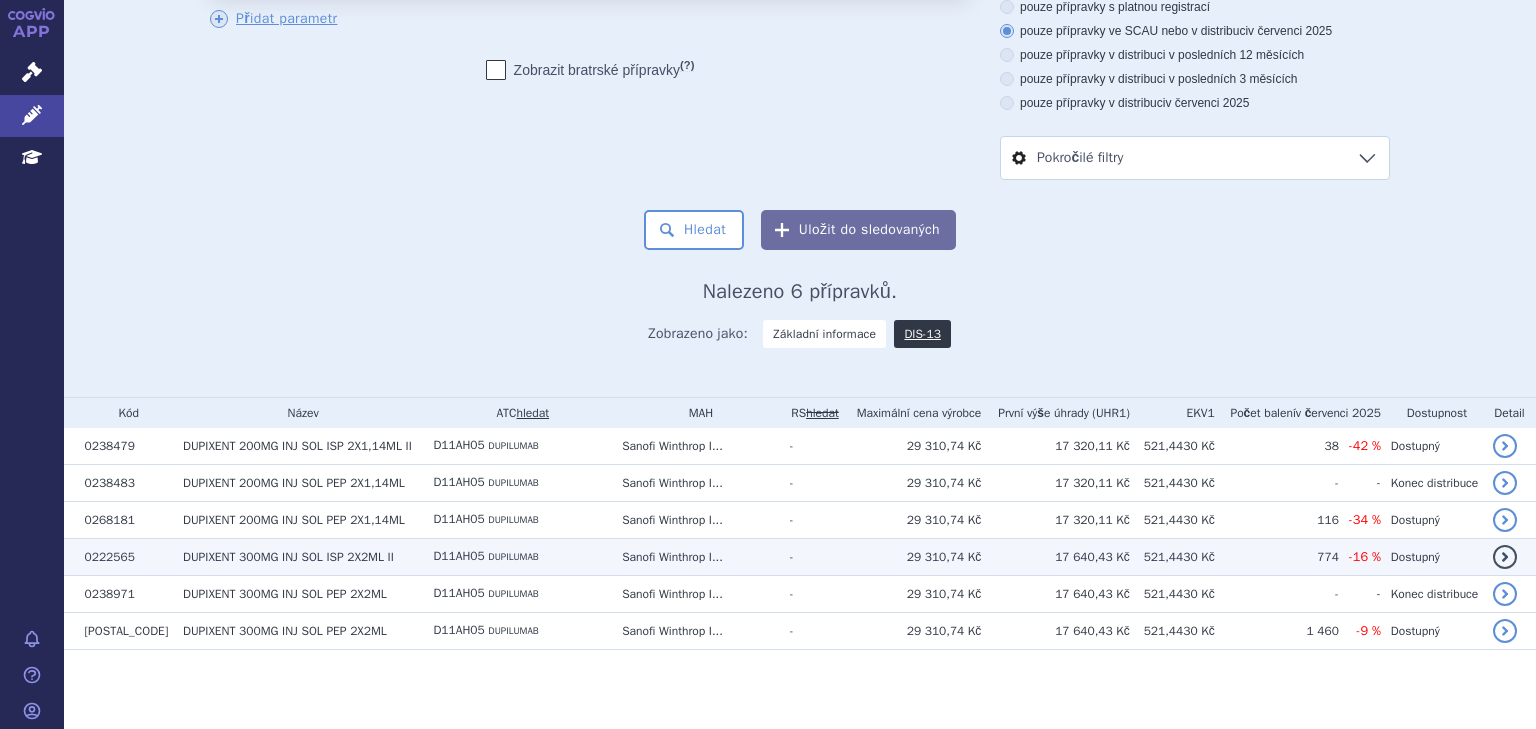 click on "D11AH05" at bounding box center (458, 556) 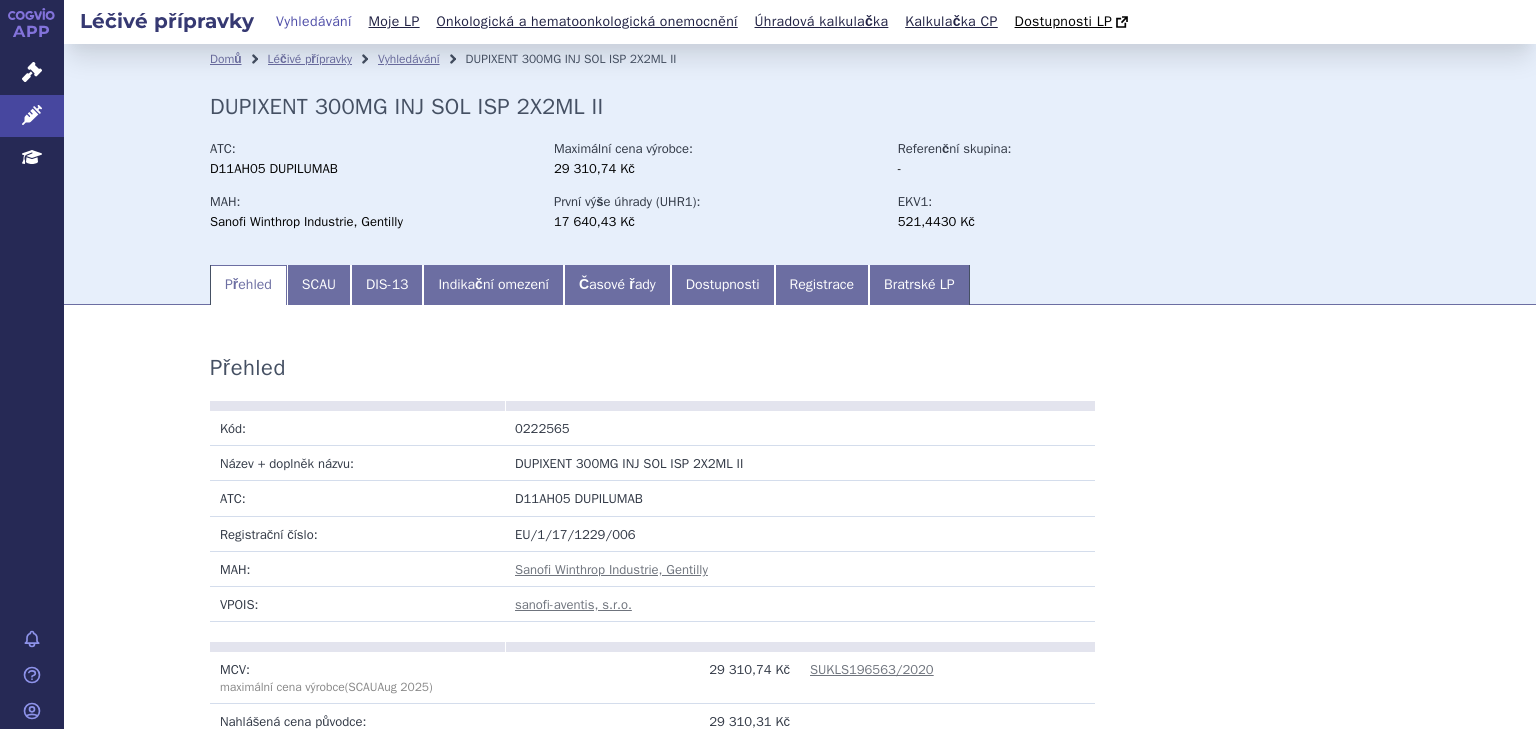 scroll, scrollTop: 0, scrollLeft: 0, axis: both 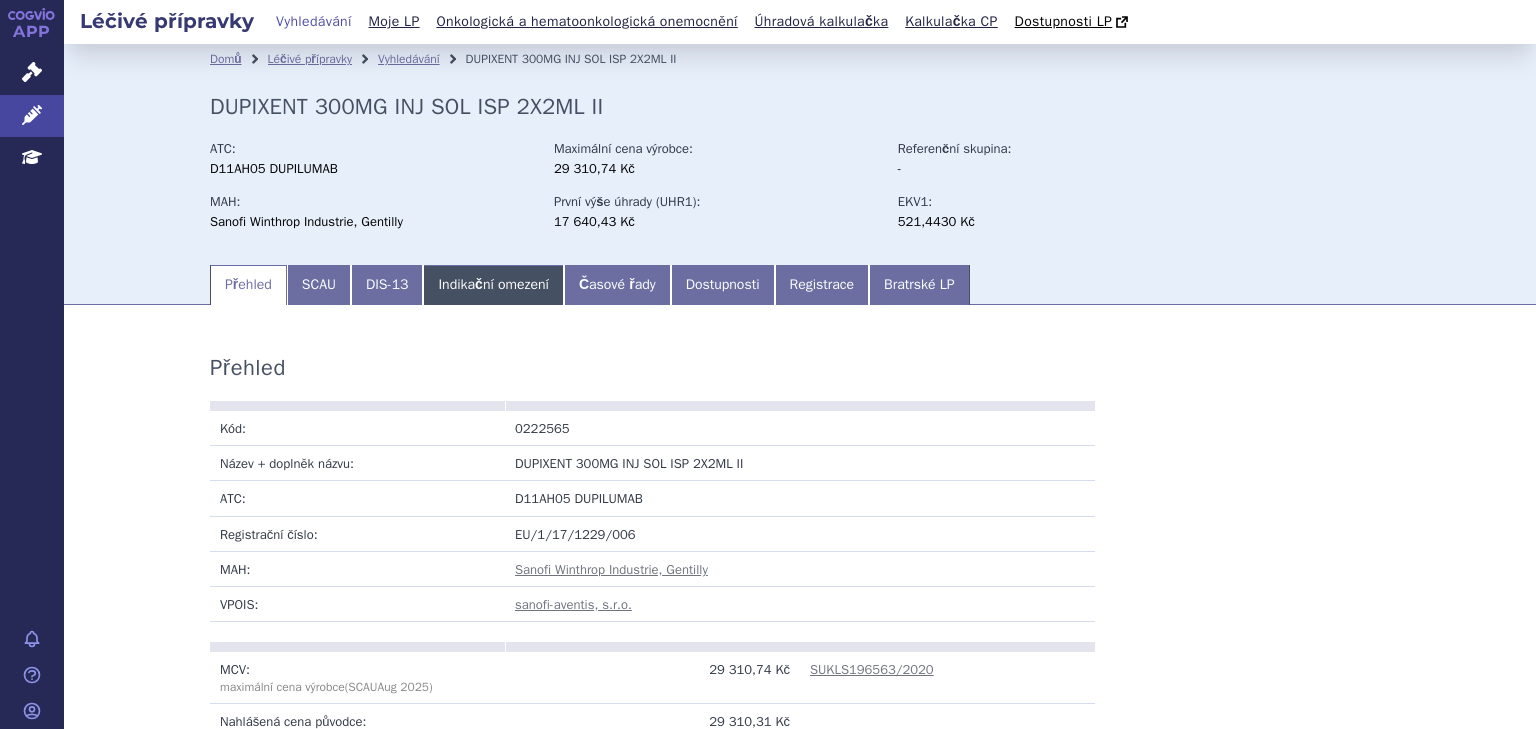click on "Indikační omezení" at bounding box center (493, 285) 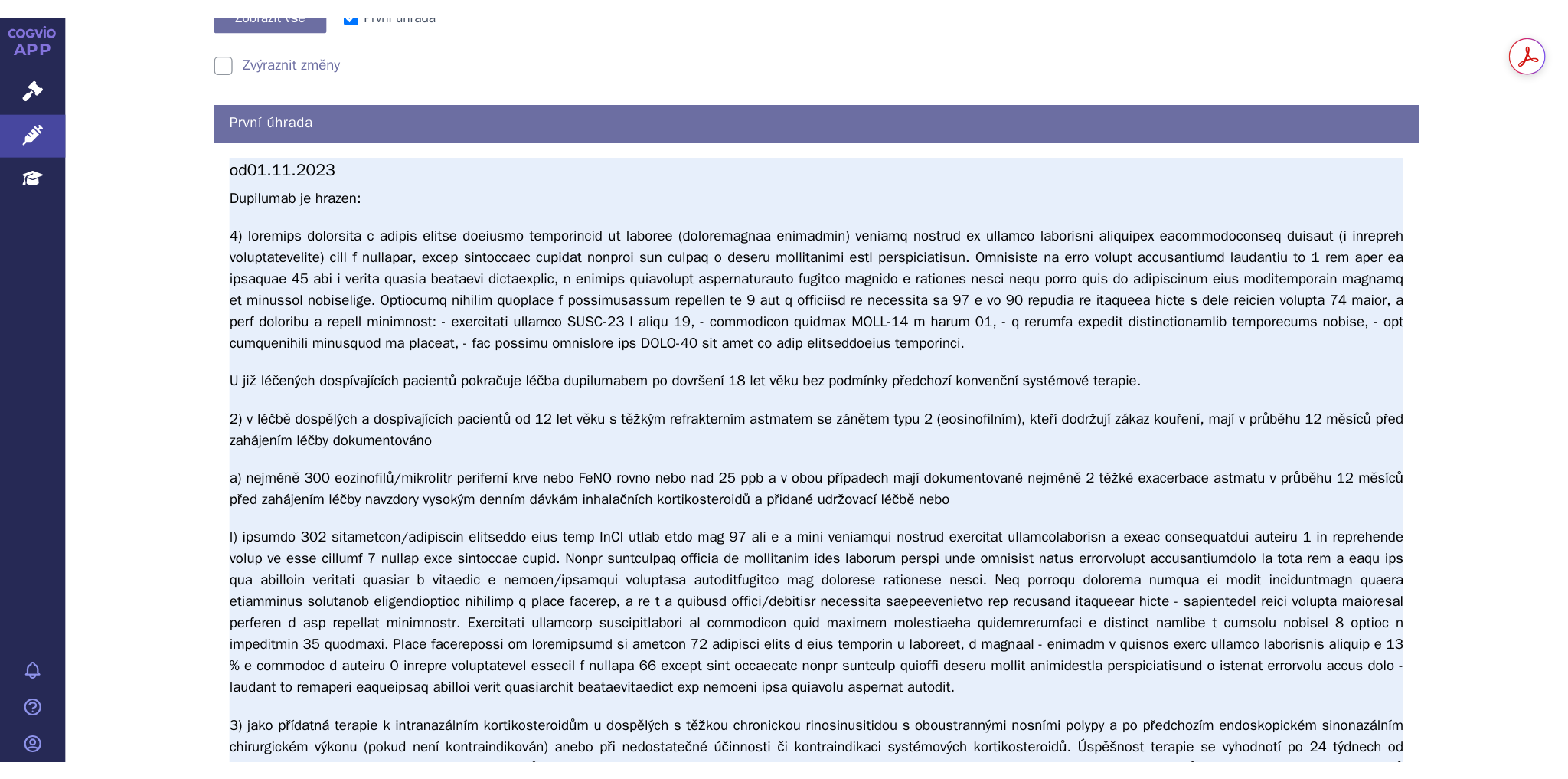 scroll, scrollTop: 123, scrollLeft: 0, axis: vertical 